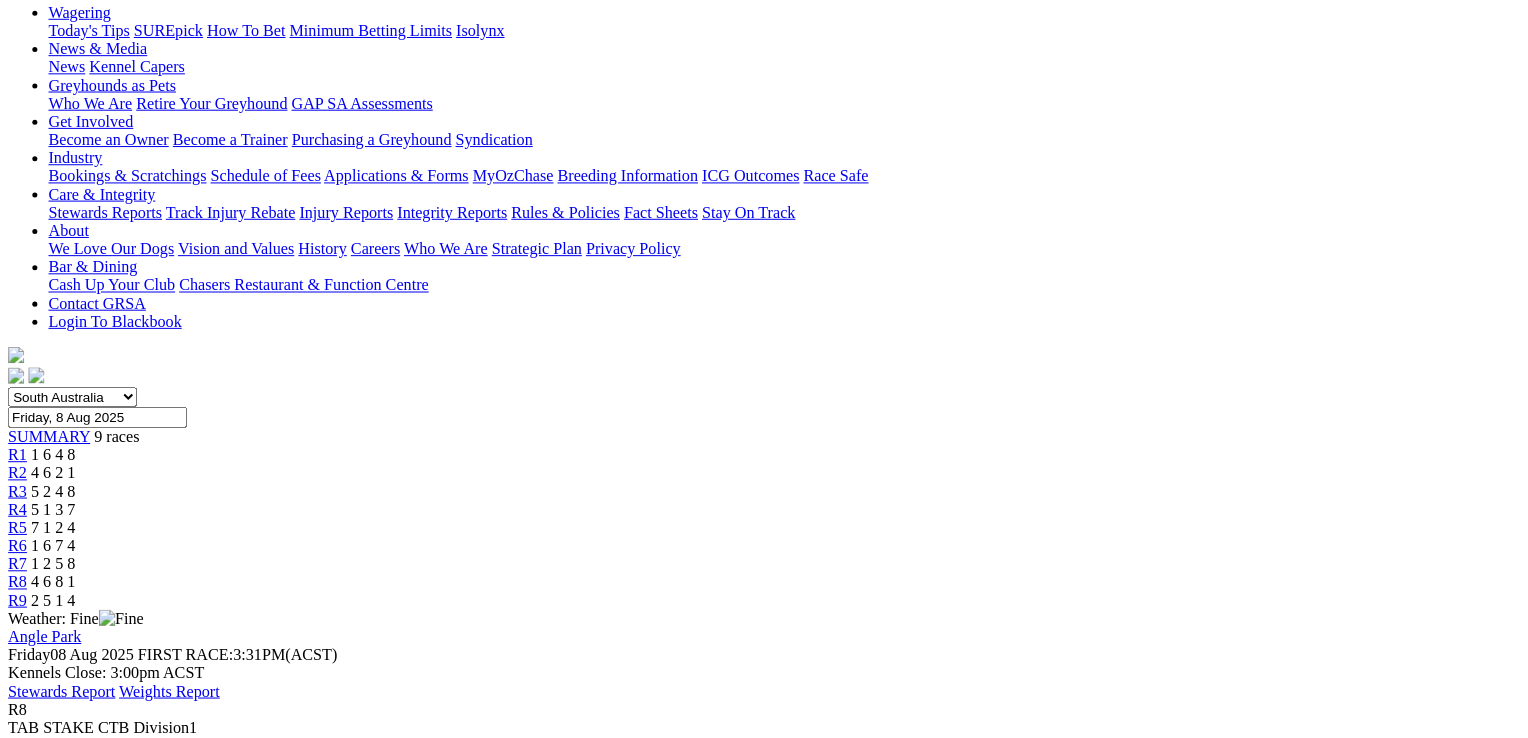 scroll, scrollTop: 300, scrollLeft: 0, axis: vertical 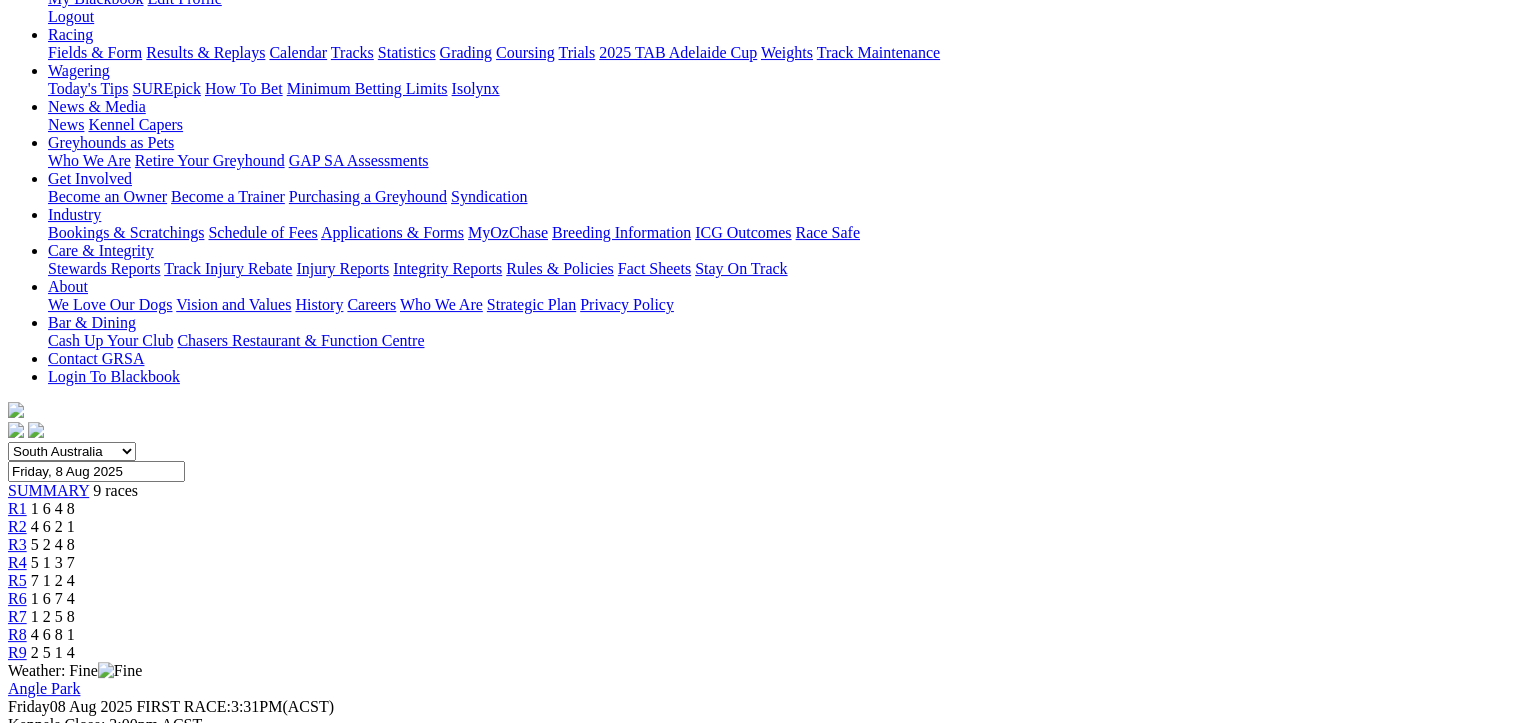 click at bounding box center (94, 1125) 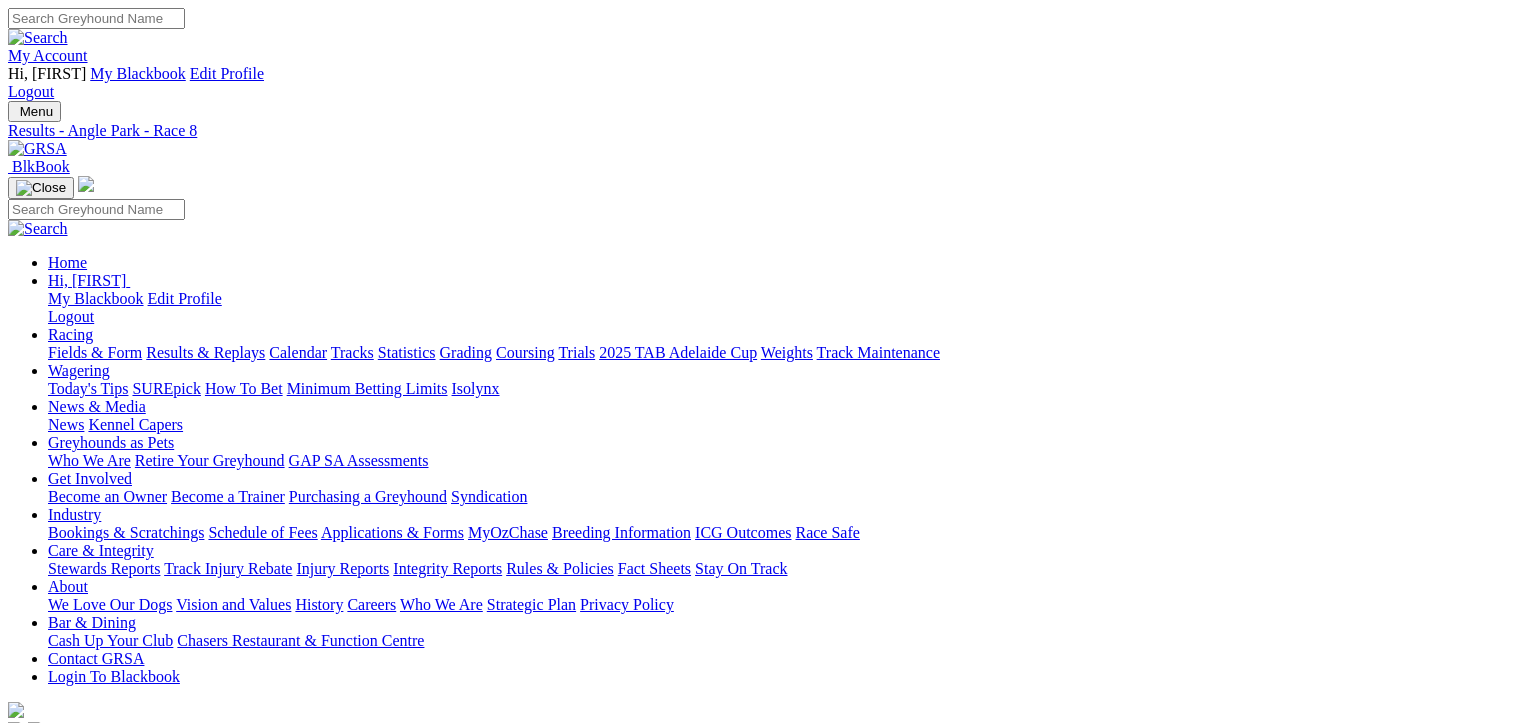 scroll, scrollTop: 0, scrollLeft: 0, axis: both 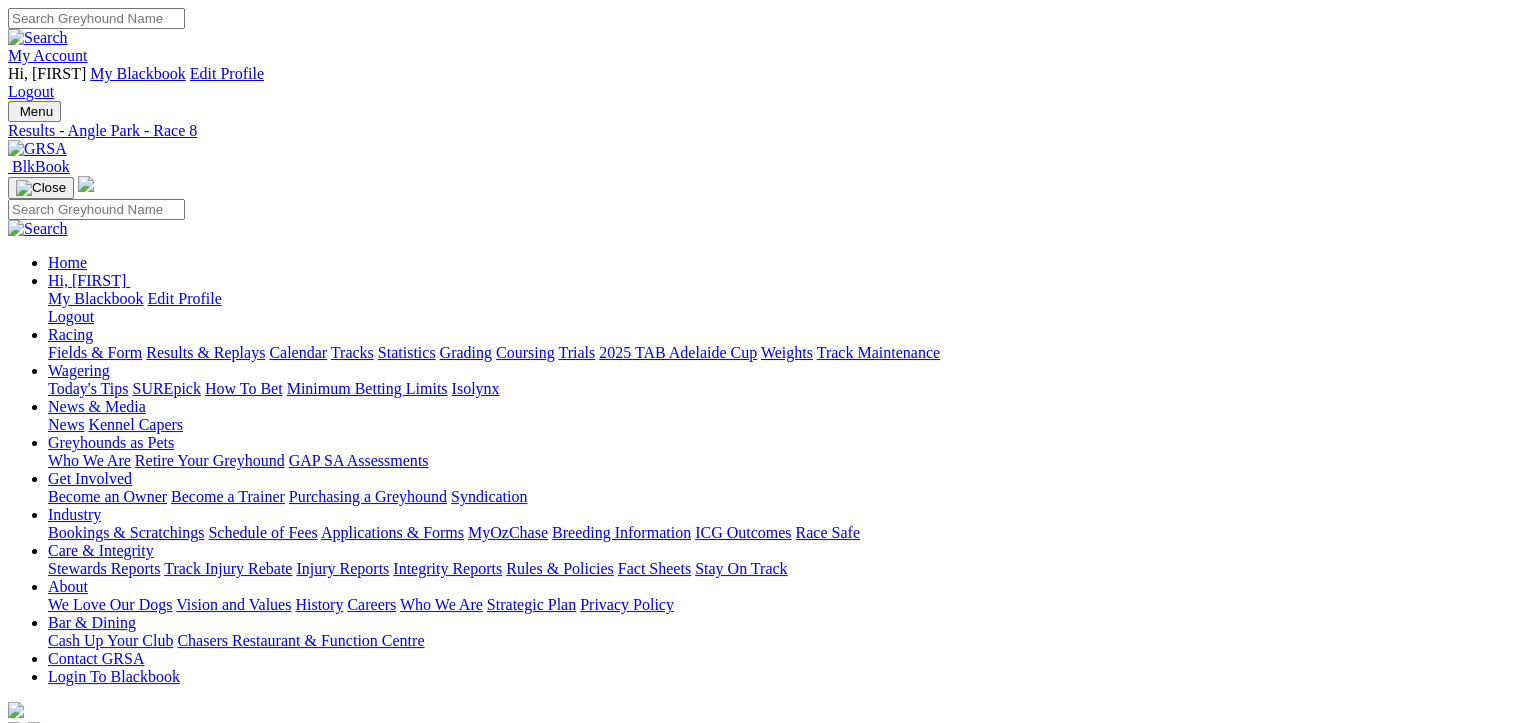 click at bounding box center (94, 1425) 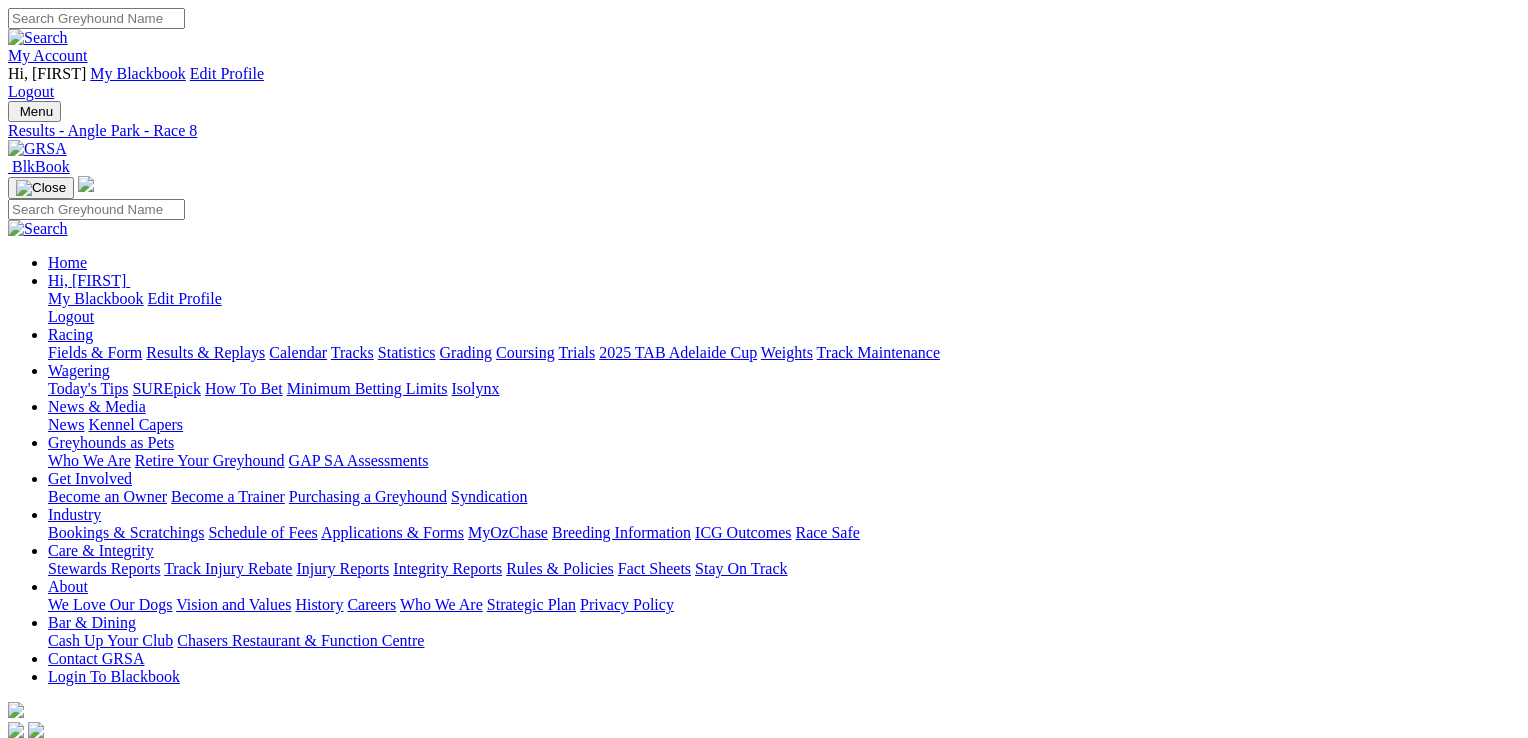 click at bounding box center [16, 4702] 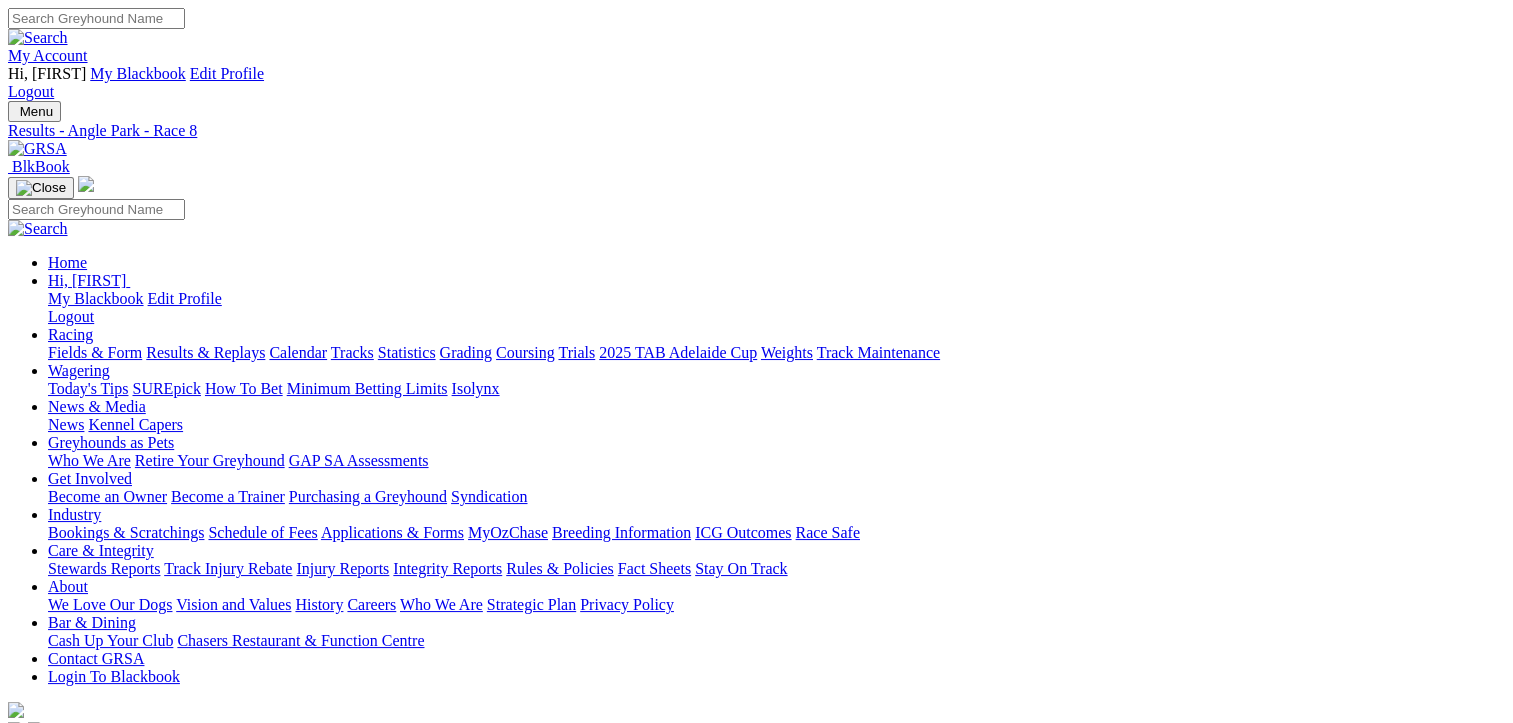 click on "R9" at bounding box center (17, 952) 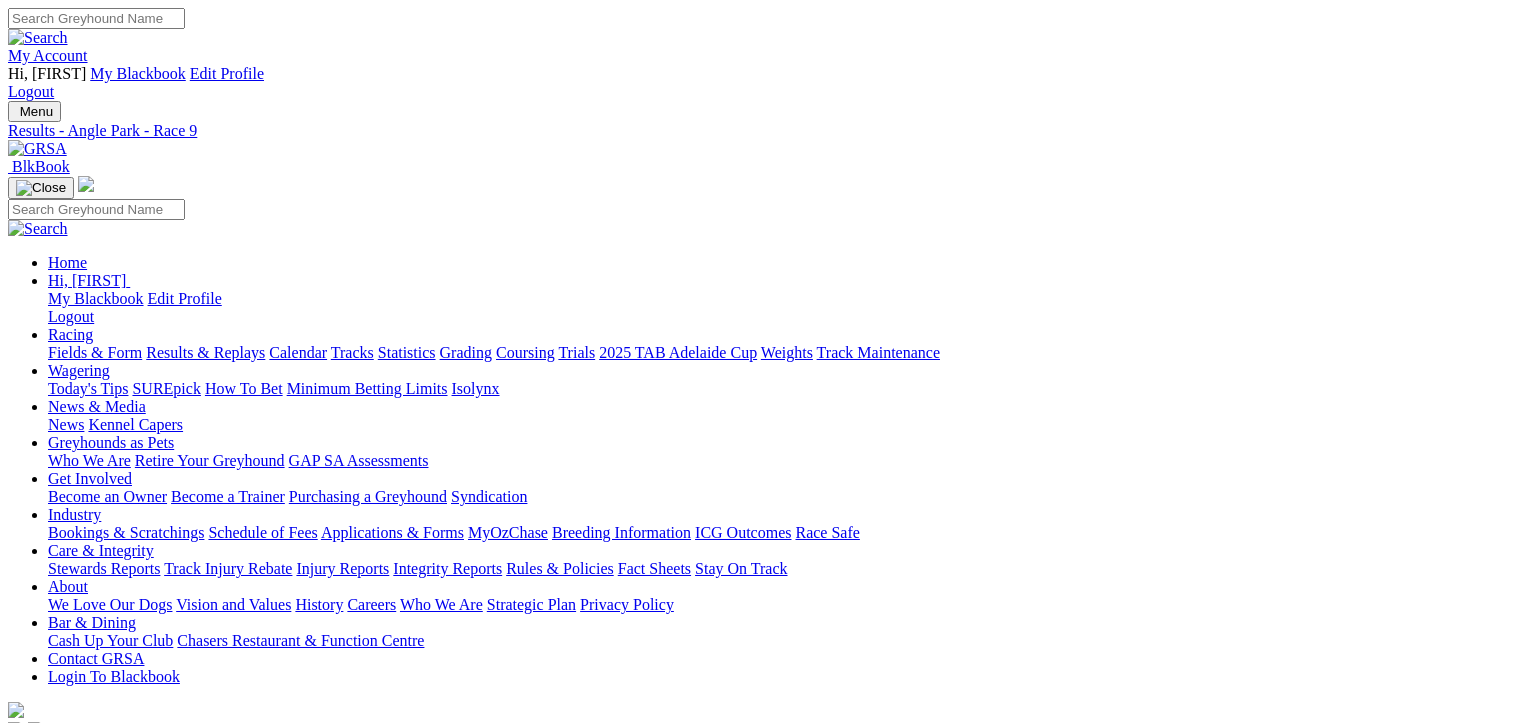 scroll, scrollTop: 0, scrollLeft: 0, axis: both 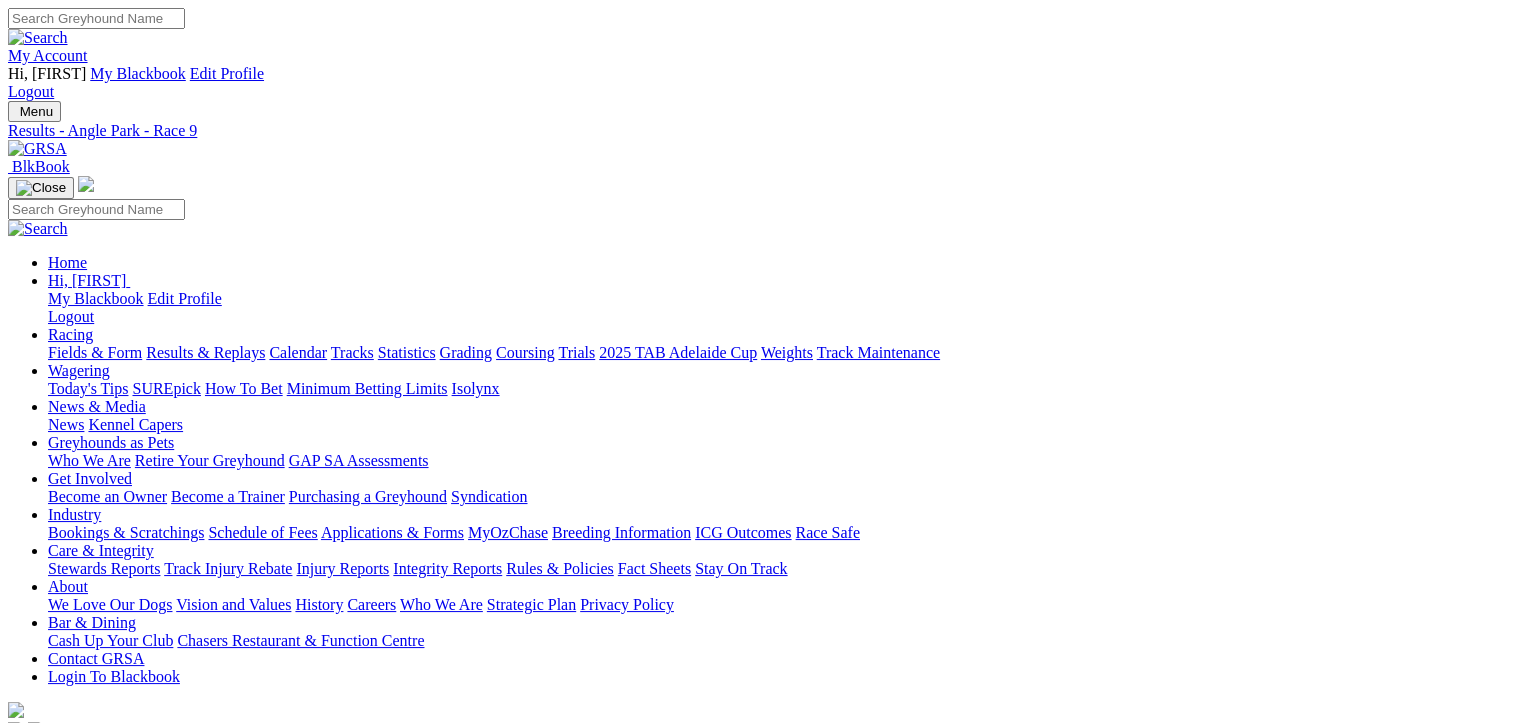 click at bounding box center [94, 1425] 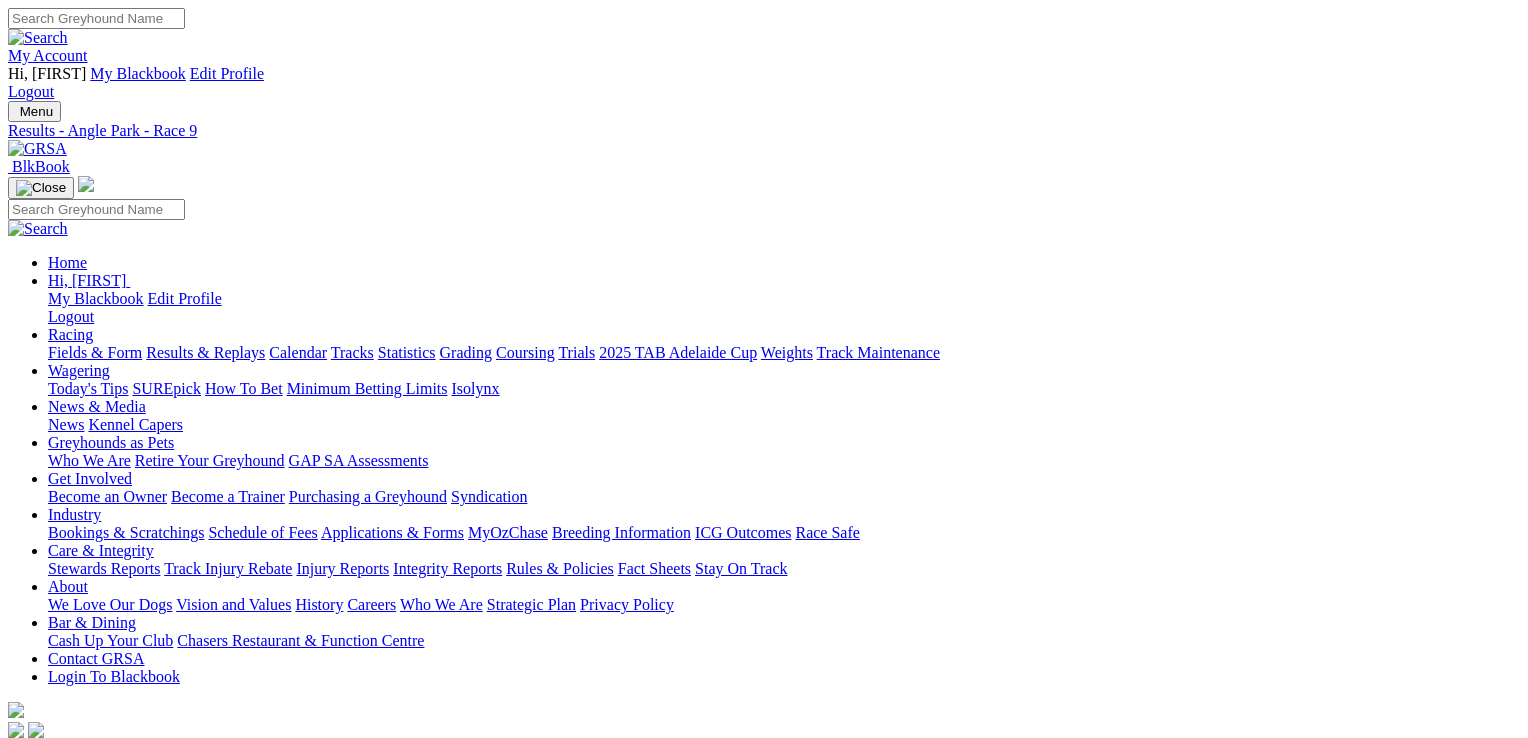 click at bounding box center (16, 4576) 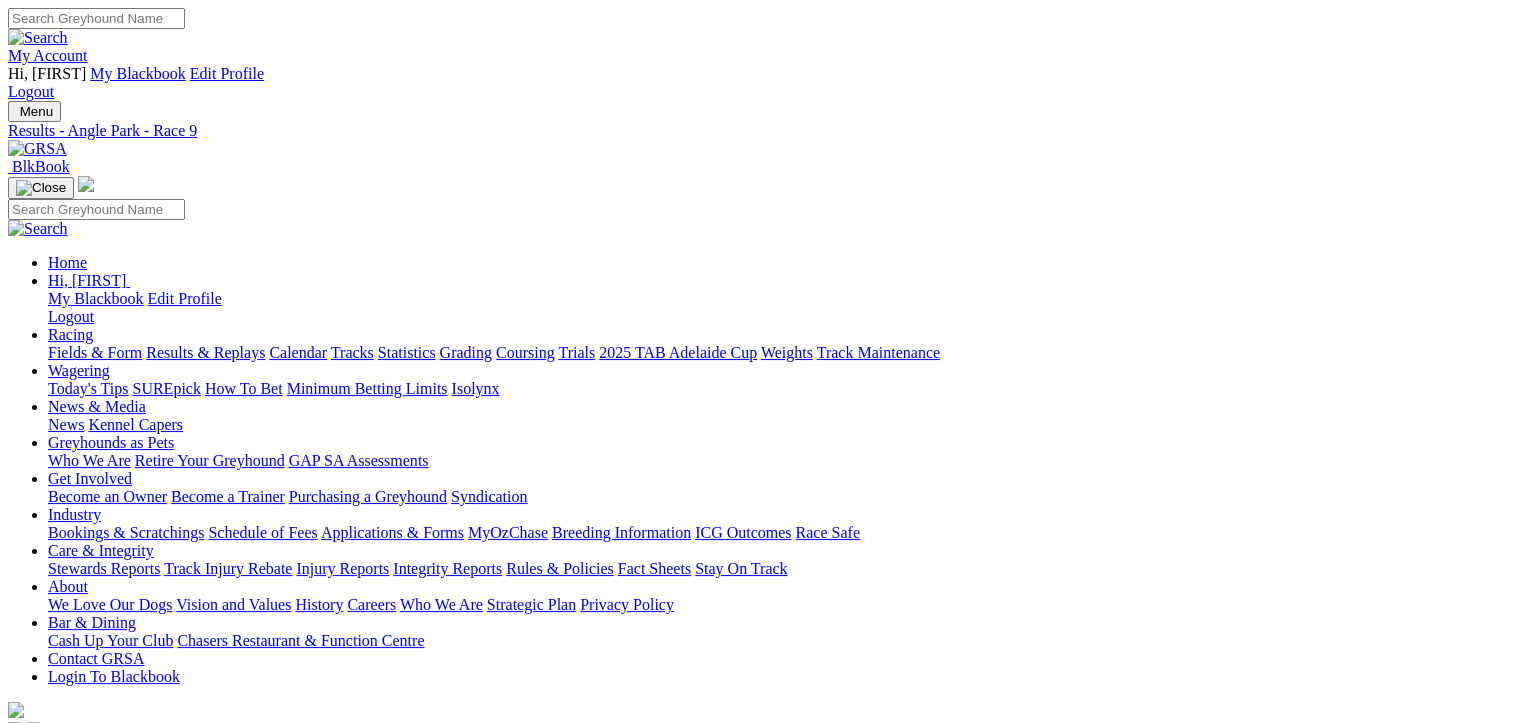 click on "Fields & Form" at bounding box center (95, 352) 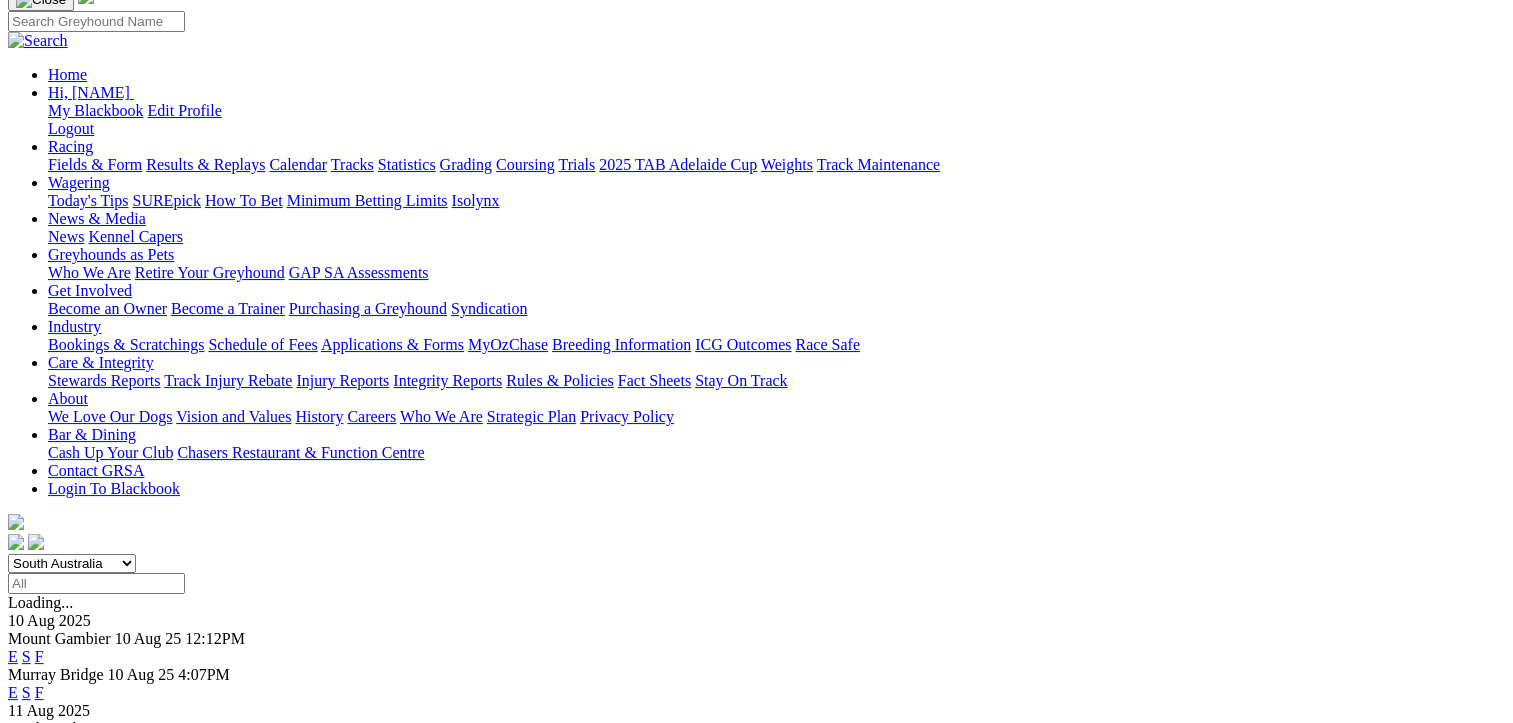 scroll, scrollTop: 200, scrollLeft: 0, axis: vertical 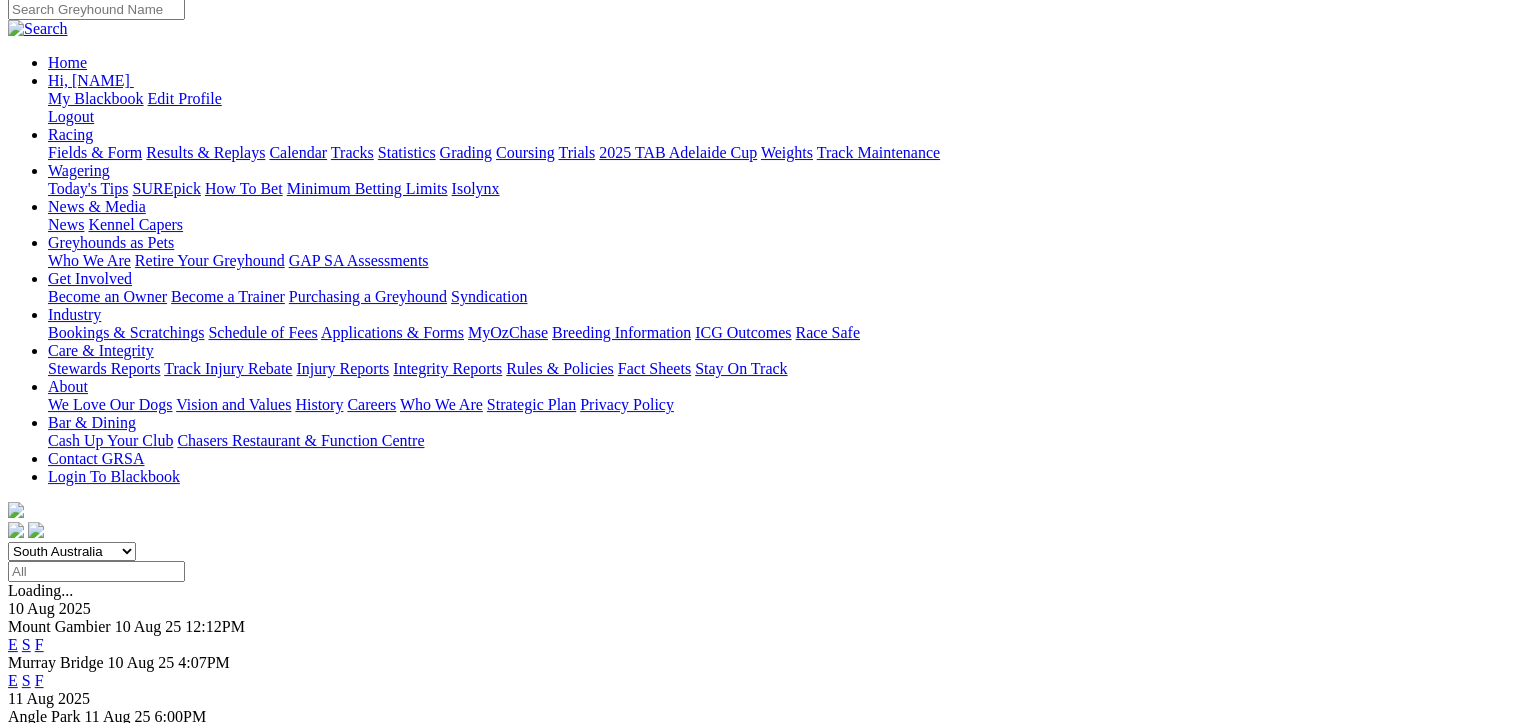 click on "F" at bounding box center (39, 644) 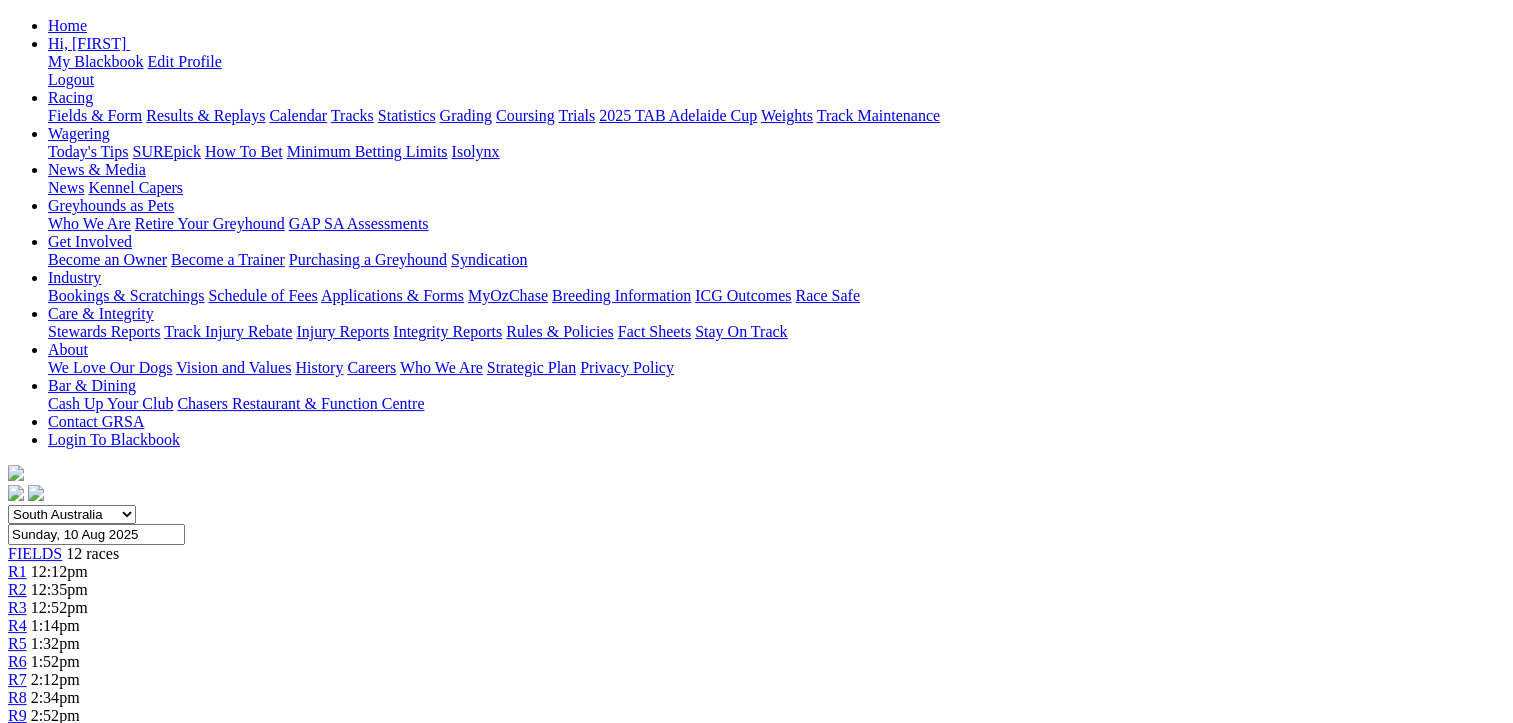scroll, scrollTop: 0, scrollLeft: 0, axis: both 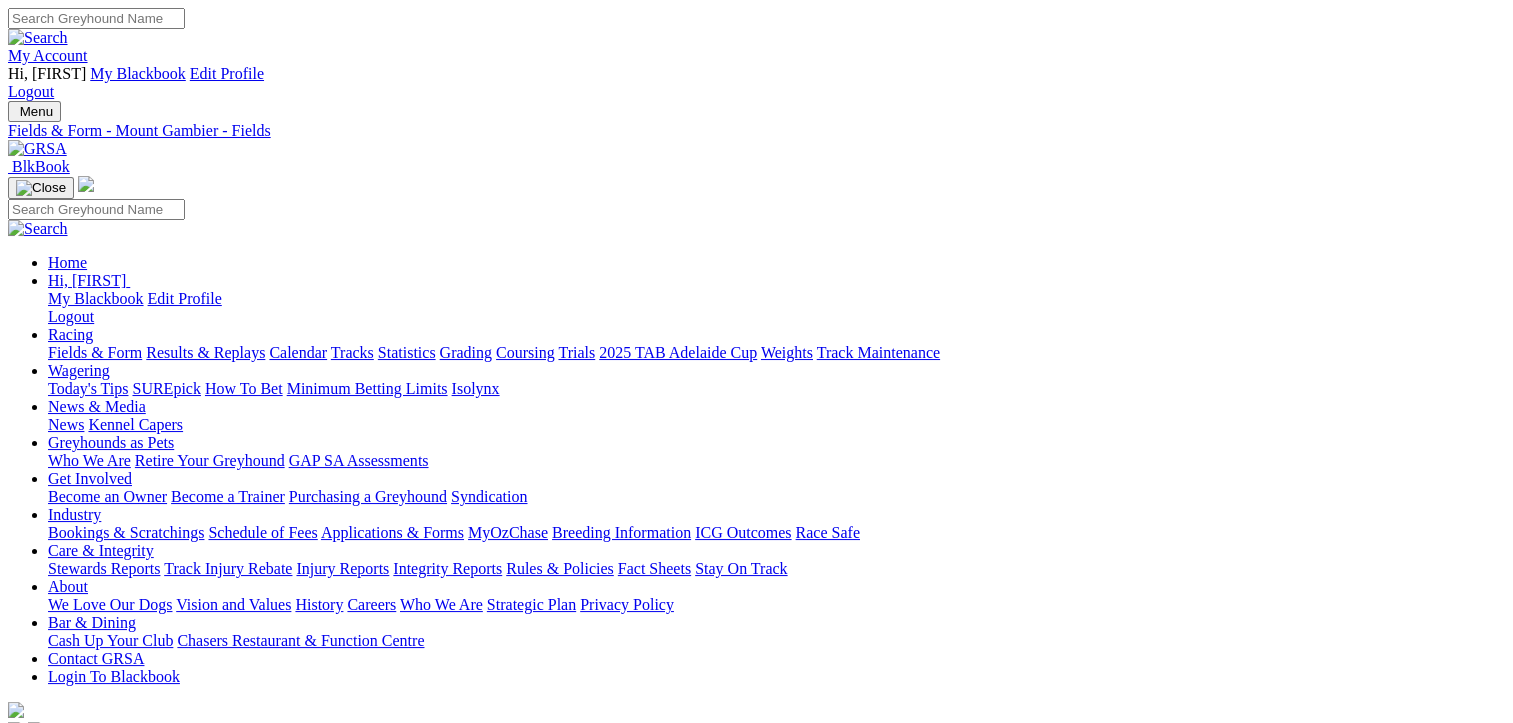 click on "R1" at bounding box center (17, 808) 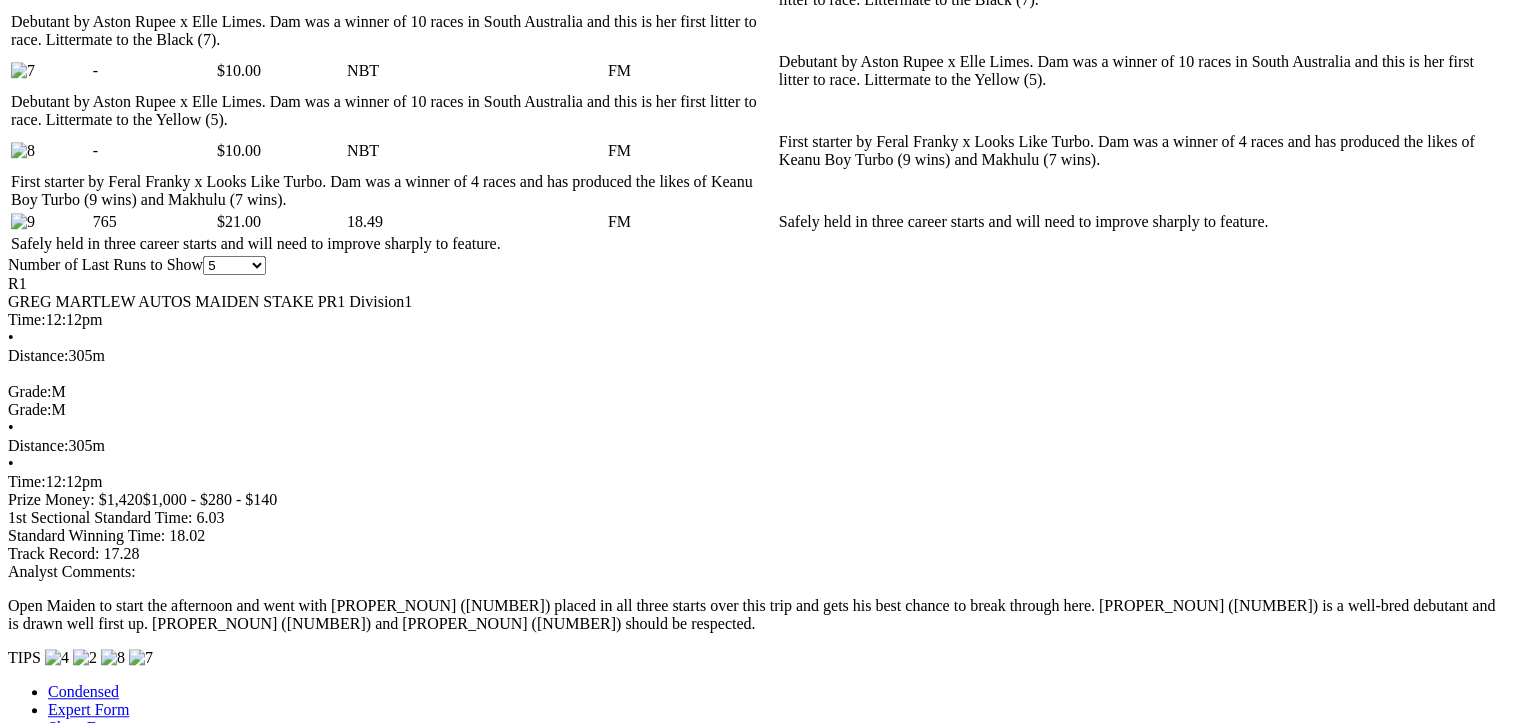 scroll, scrollTop: 1400, scrollLeft: 0, axis: vertical 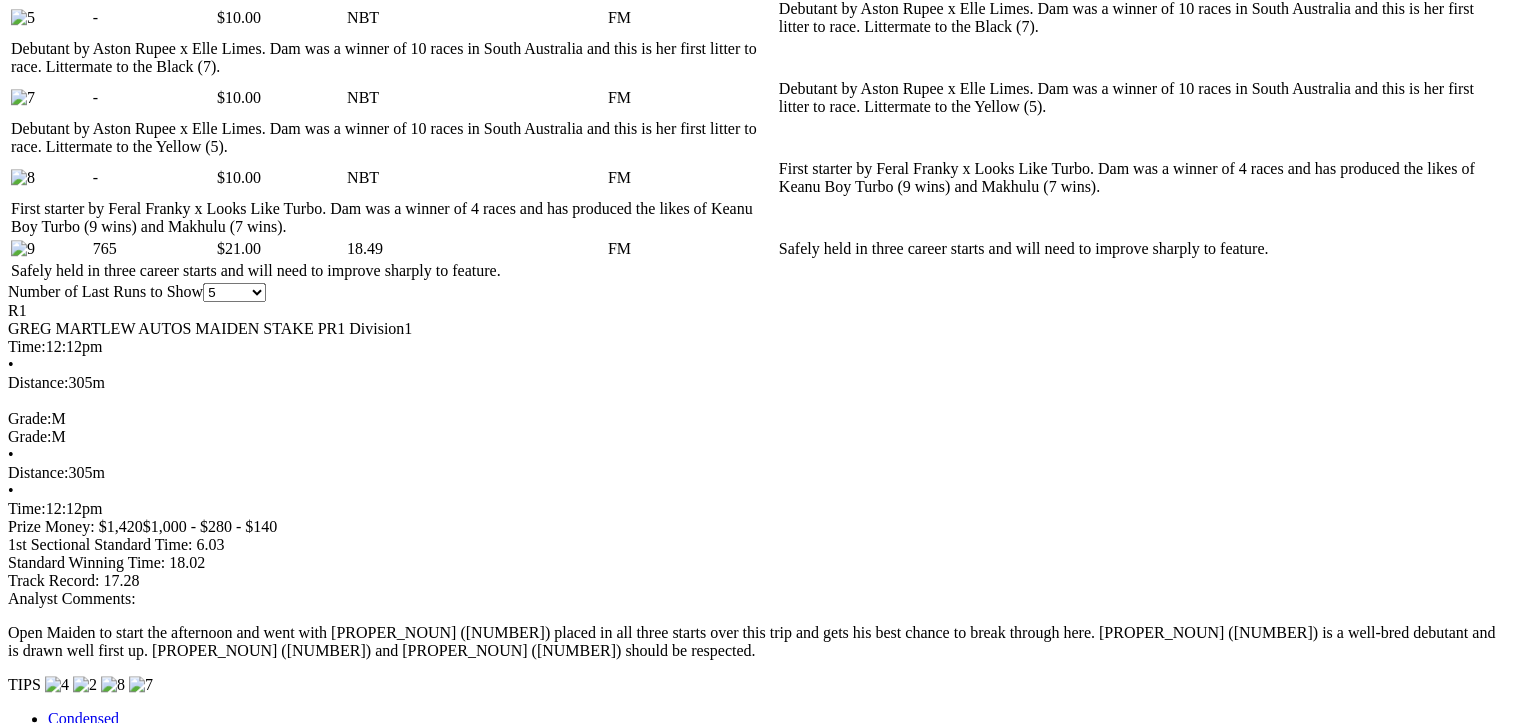 click on "Opal Limes (M)" at bounding box center (90, 3532) 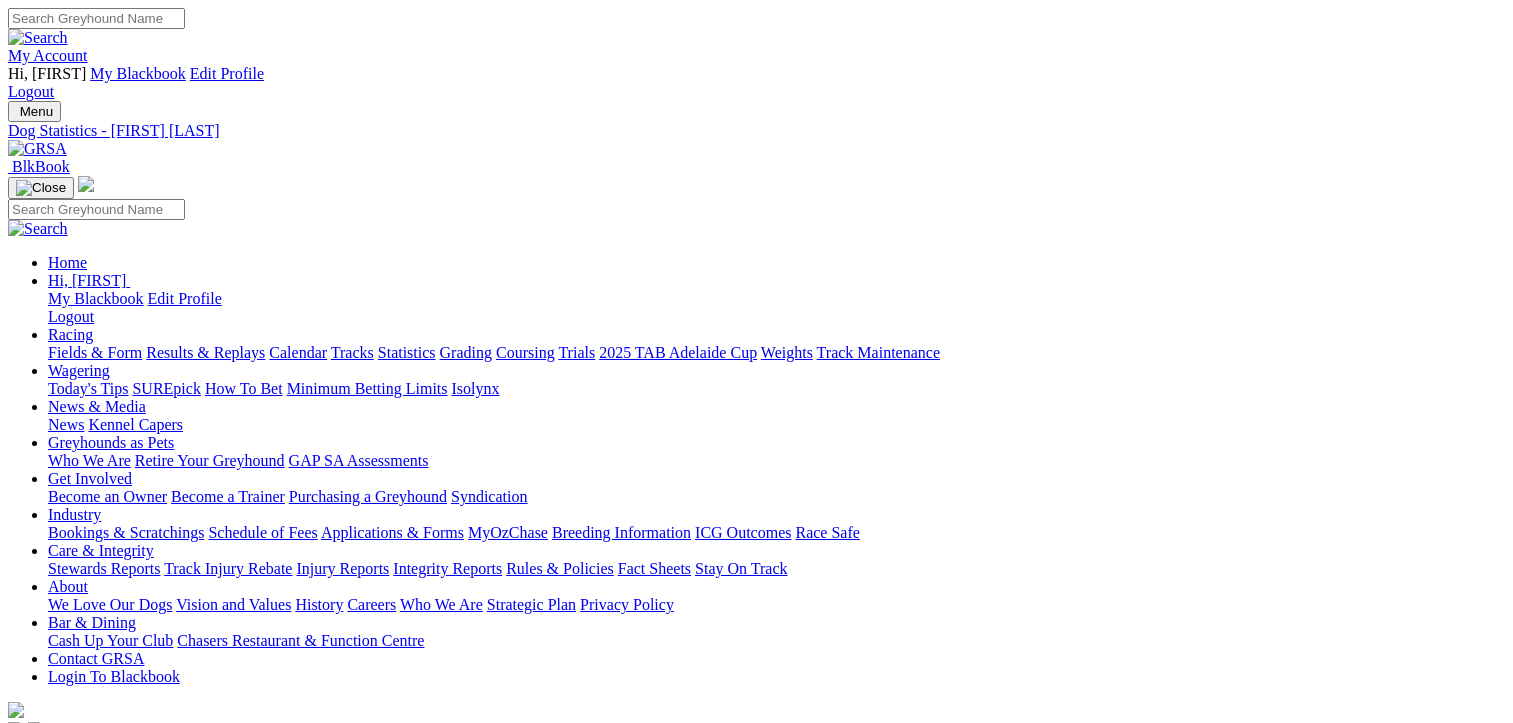 scroll, scrollTop: 0, scrollLeft: 0, axis: both 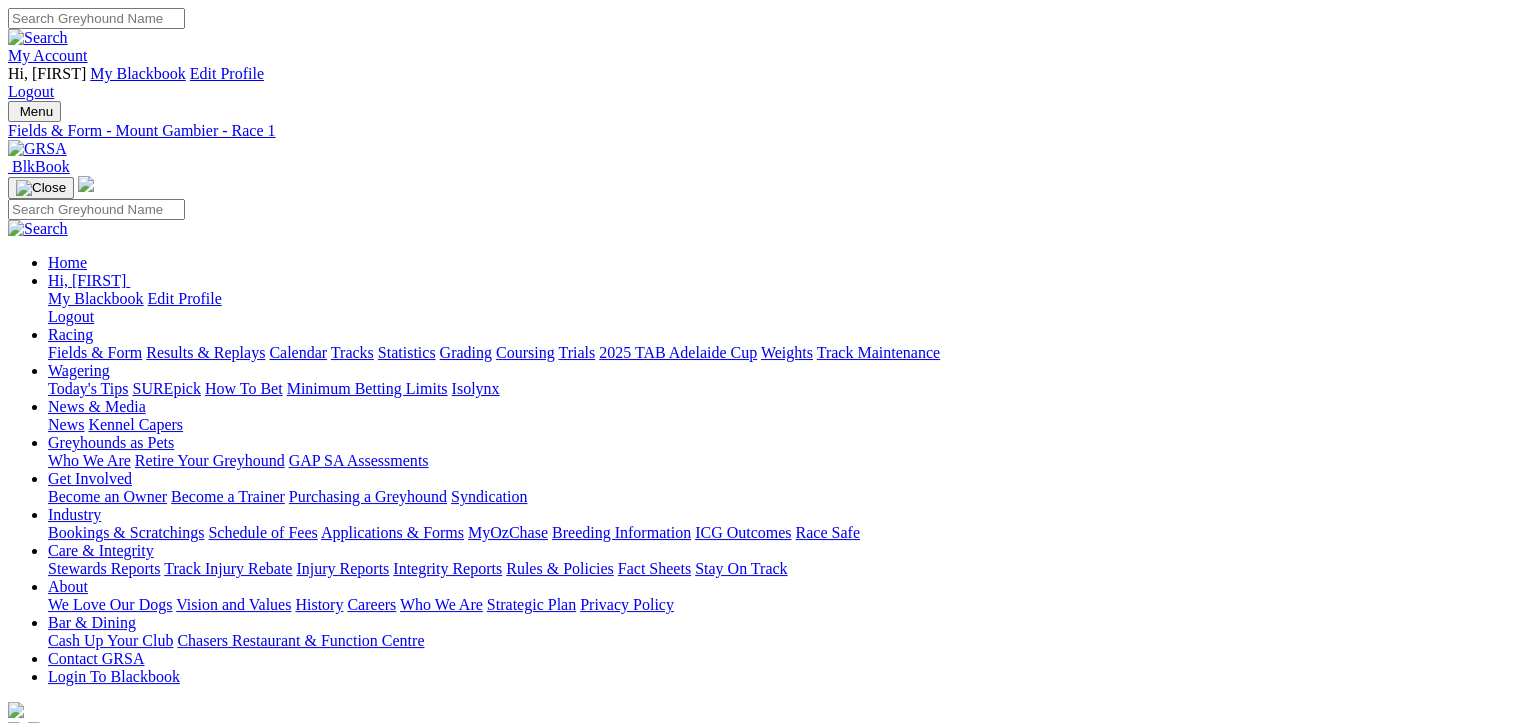click on "12:35pm" at bounding box center [59, 826] 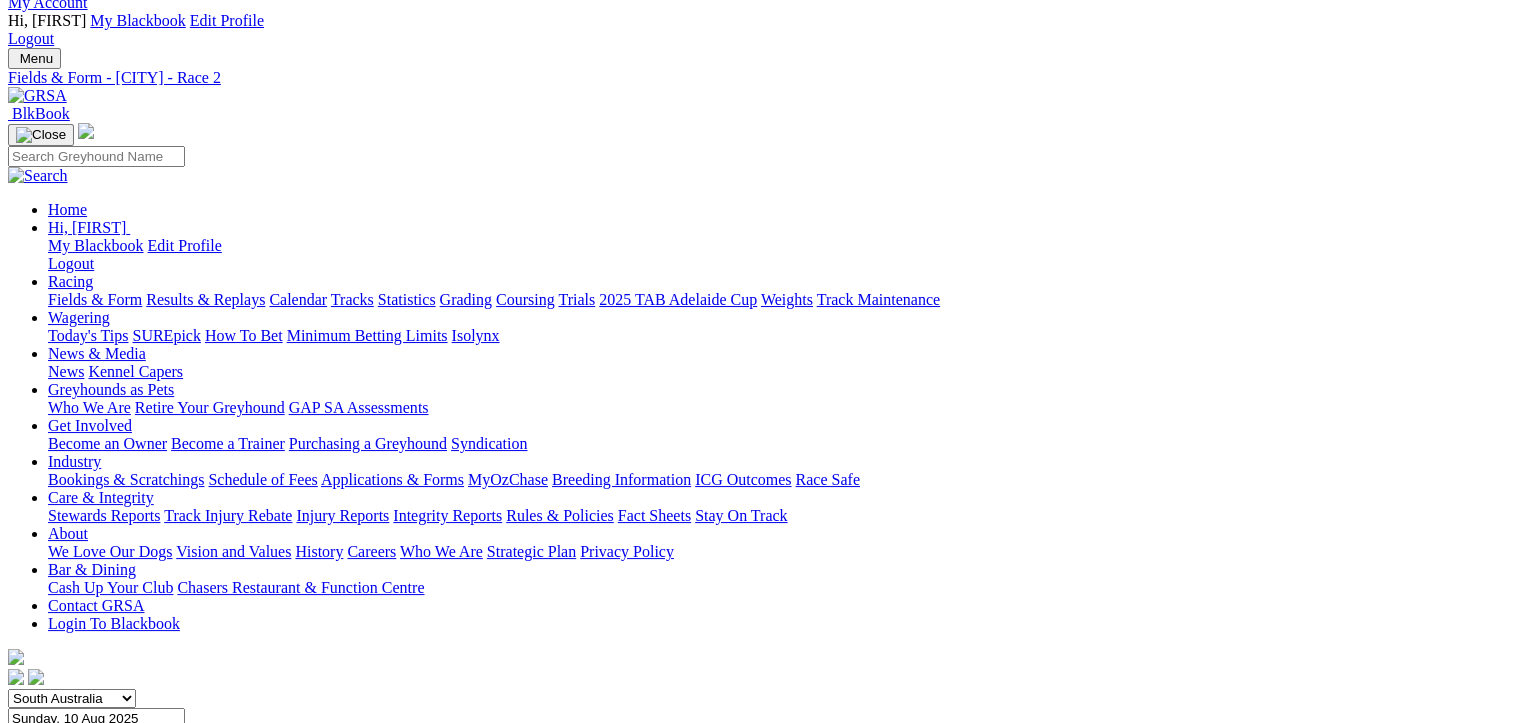 scroll, scrollTop: 0, scrollLeft: 0, axis: both 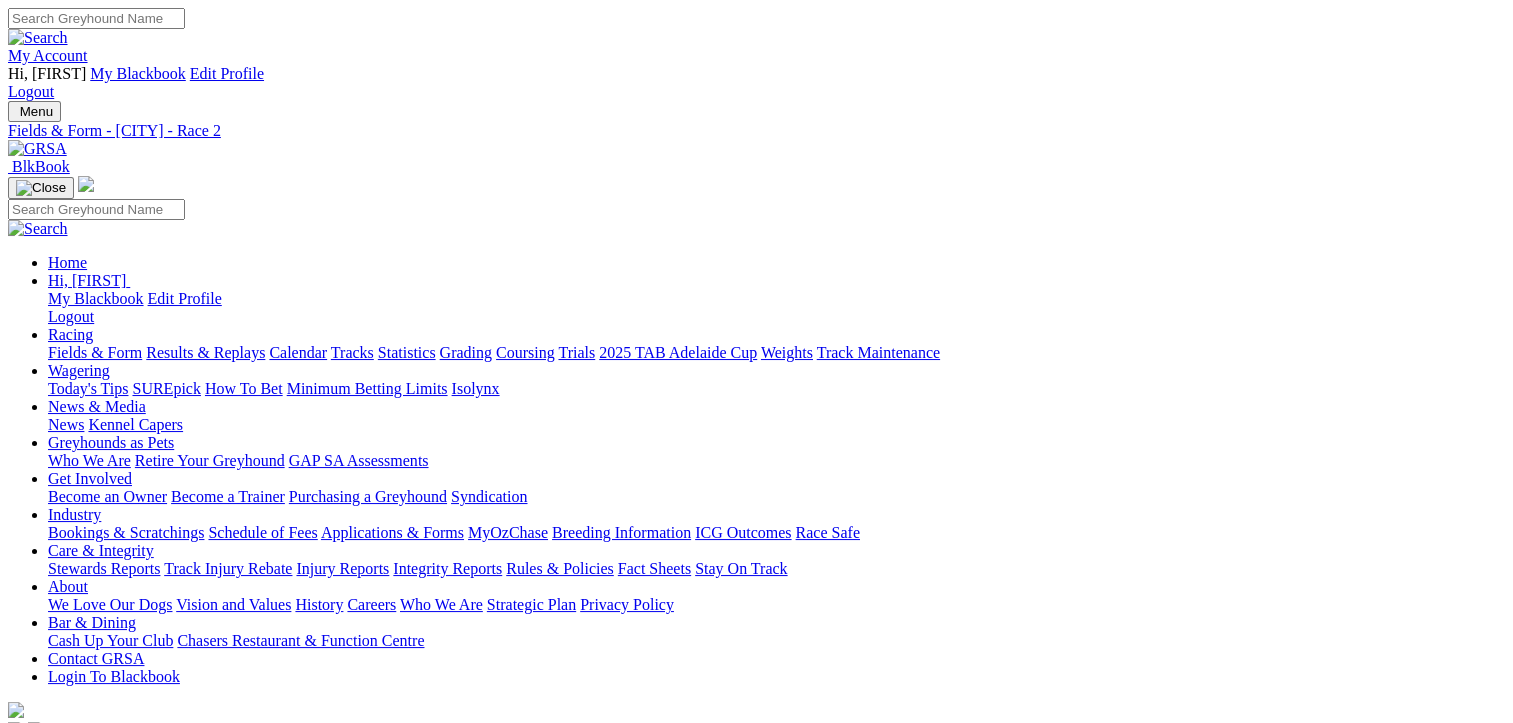 click on "R3" at bounding box center [17, 844] 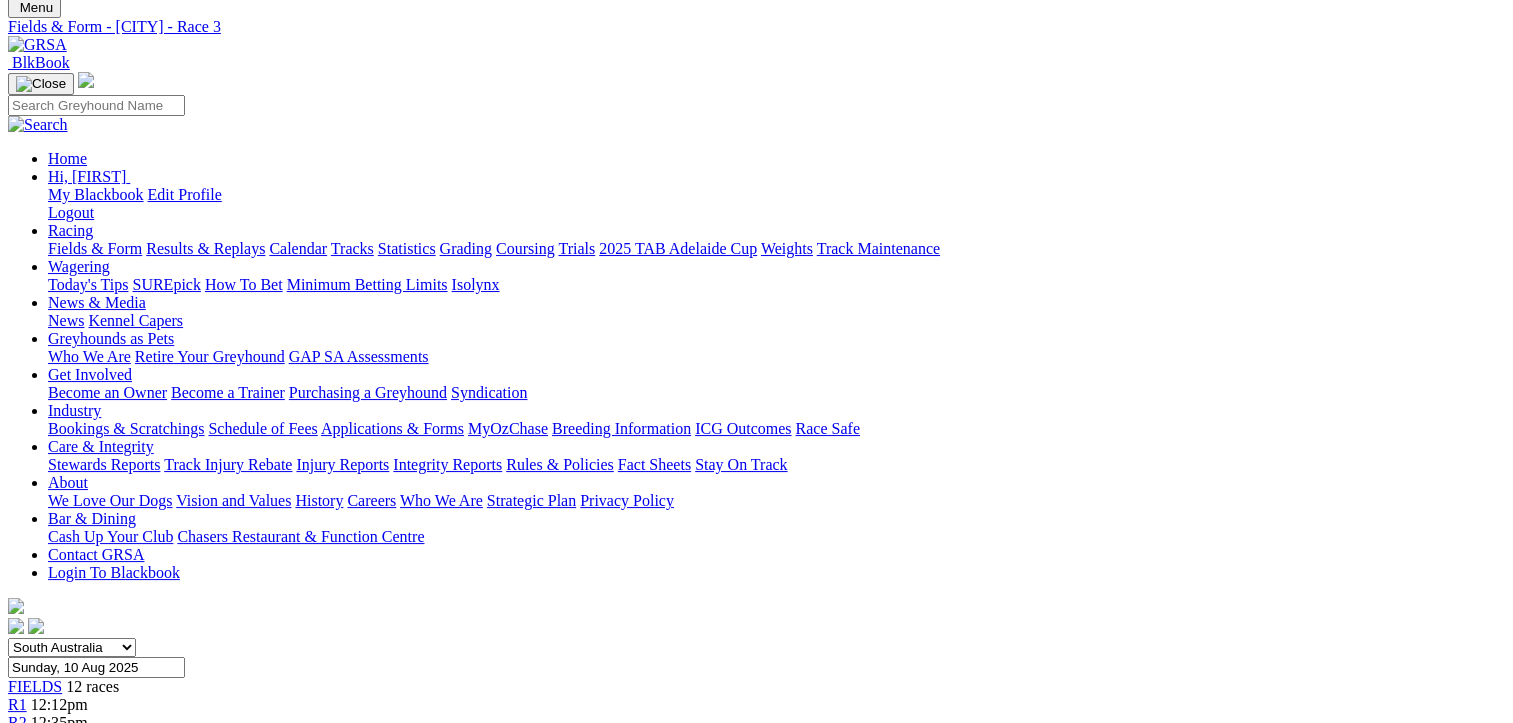 scroll, scrollTop: 100, scrollLeft: 0, axis: vertical 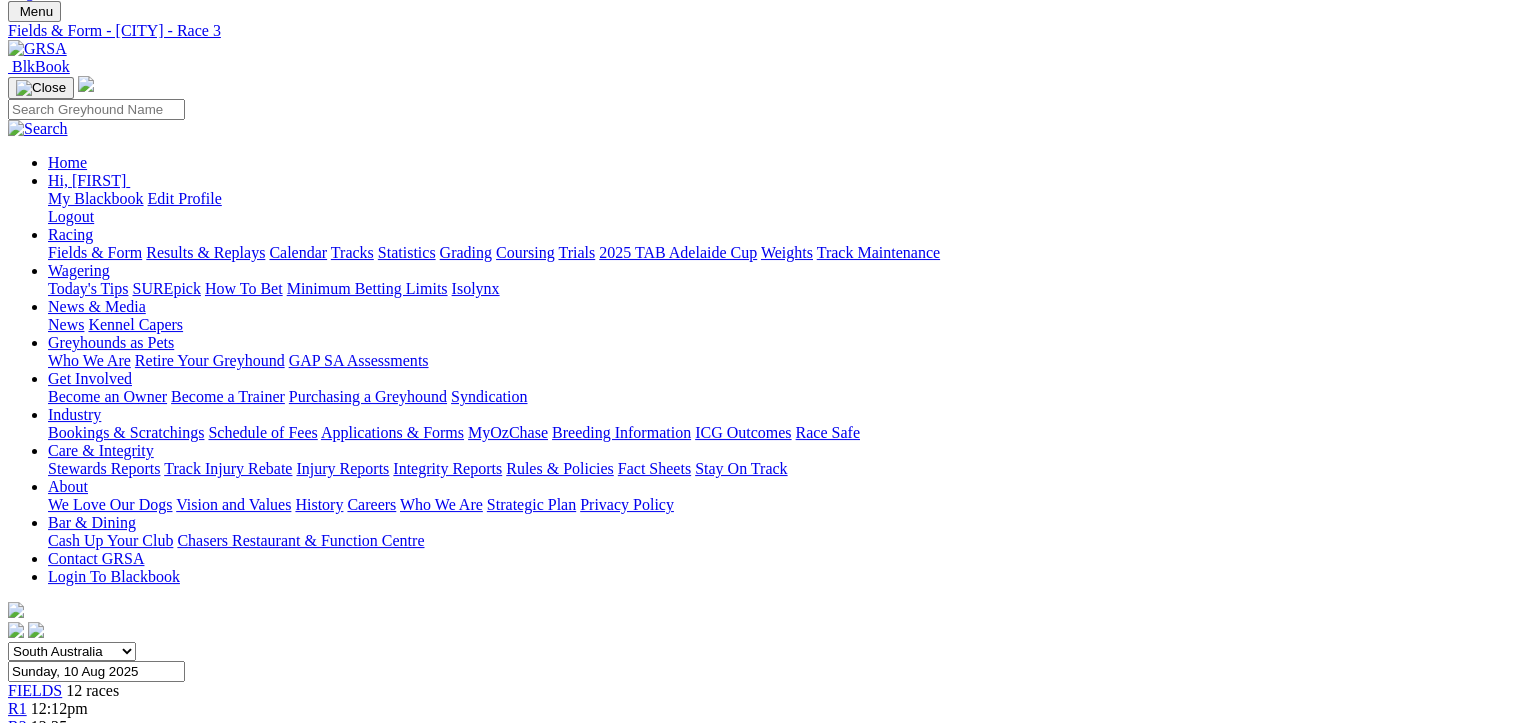 click on "R4" at bounding box center [17, 762] 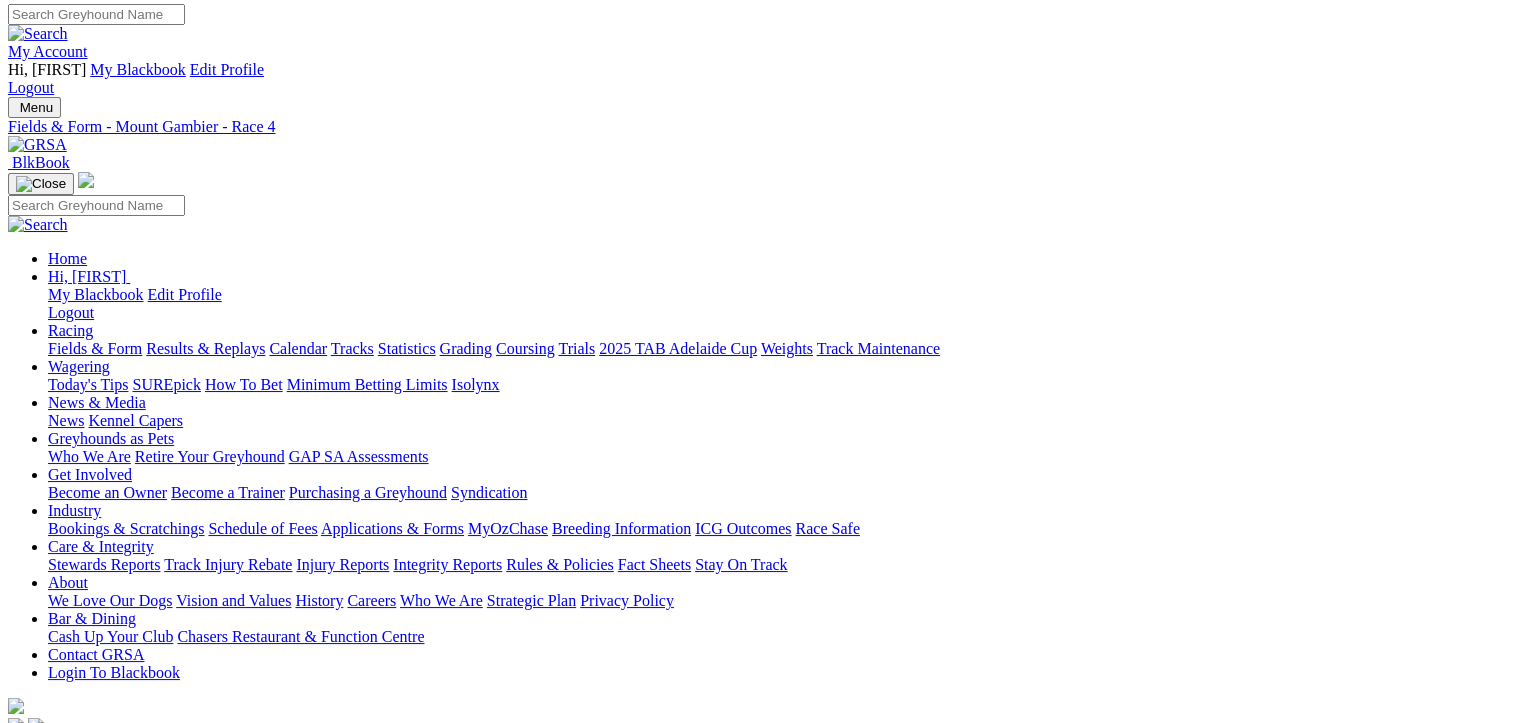 scroll, scrollTop: 0, scrollLeft: 0, axis: both 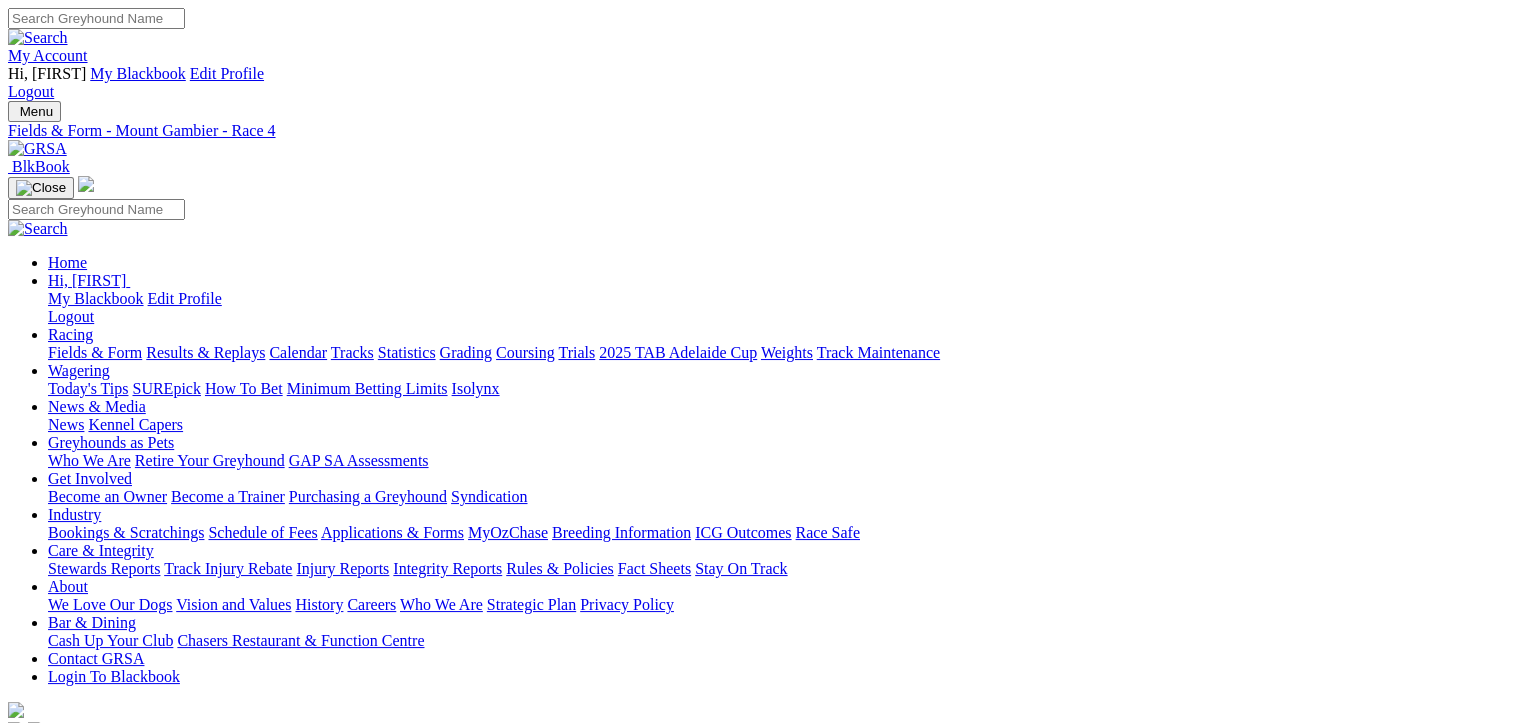 click on "R5
1:32pm" at bounding box center [756, 881] 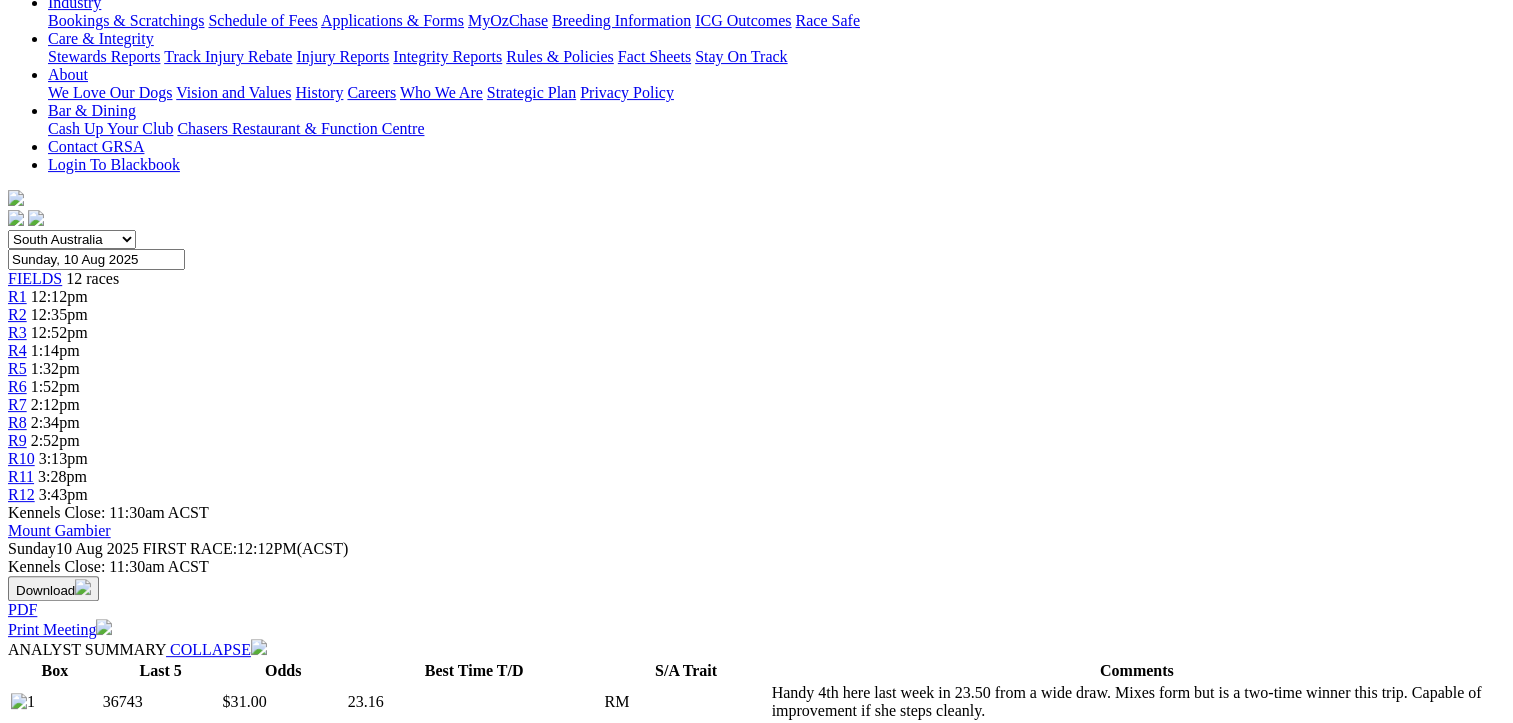 scroll, scrollTop: 300, scrollLeft: 0, axis: vertical 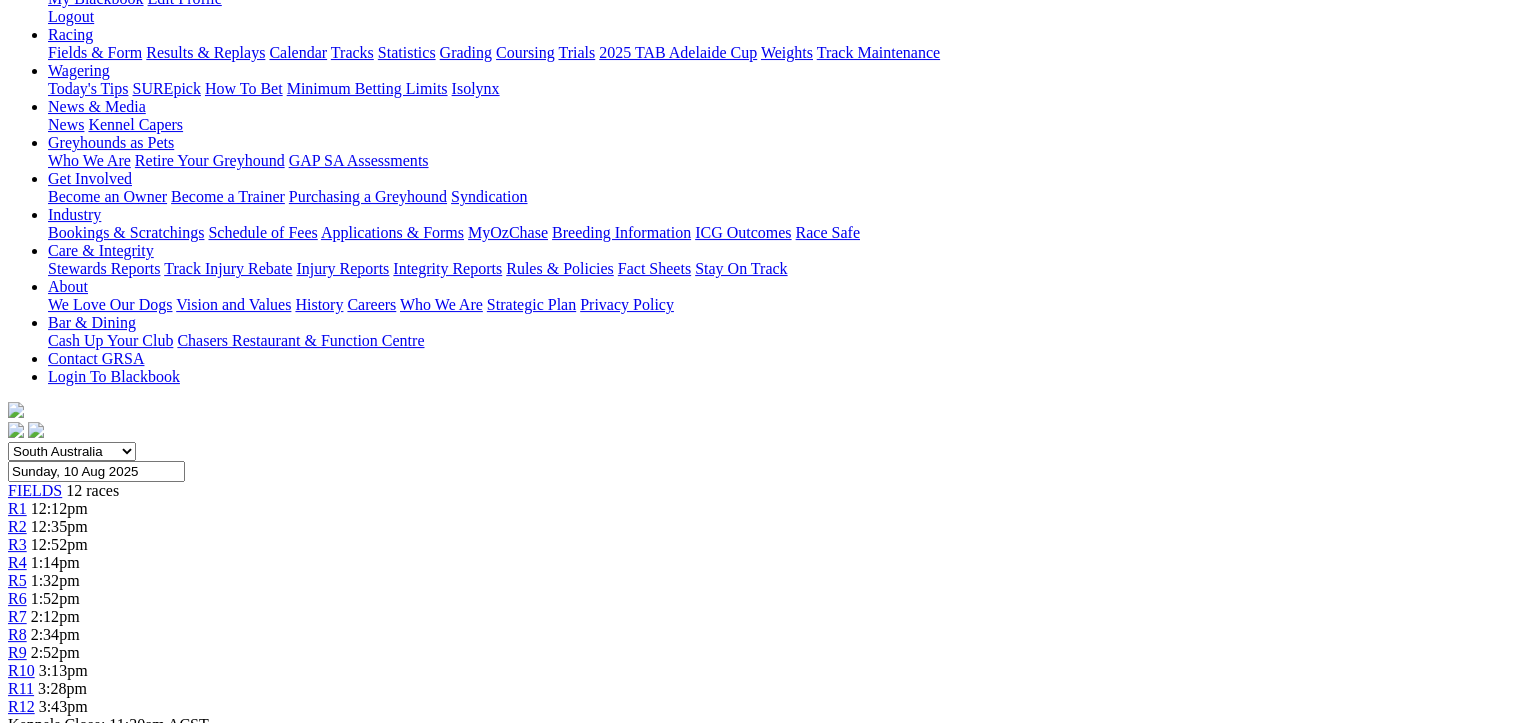 click on "1:52pm" at bounding box center [55, 598] 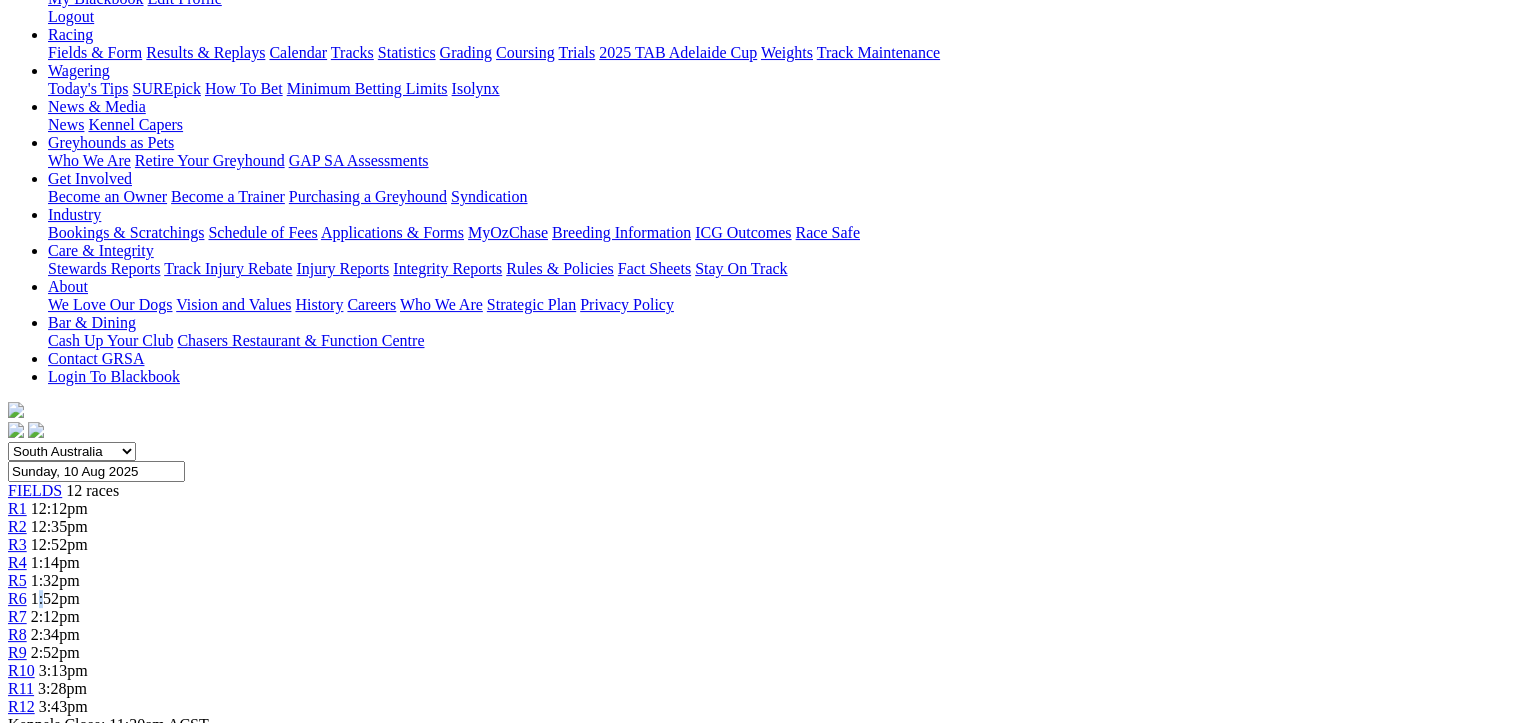click on "R6
1:52pm" at bounding box center (756, 599) 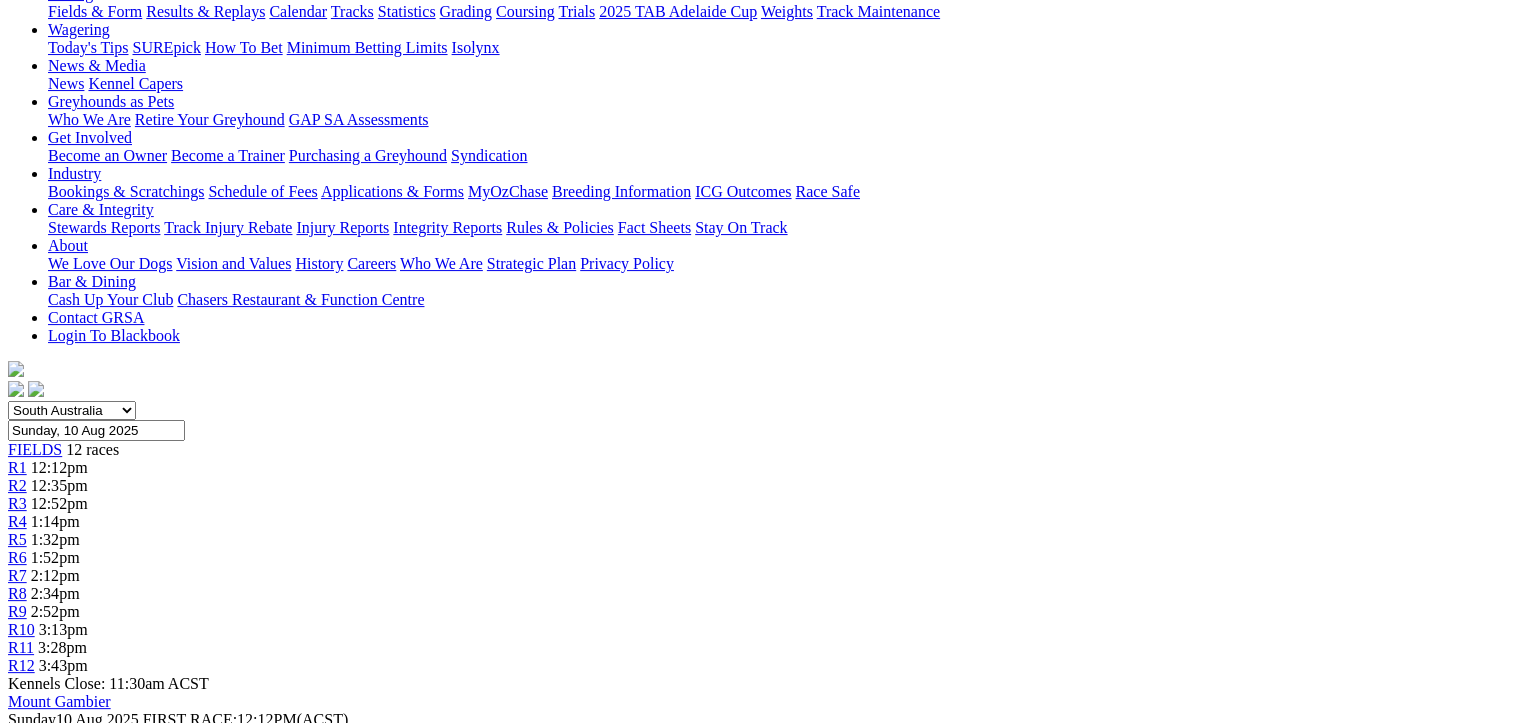scroll, scrollTop: 0, scrollLeft: 0, axis: both 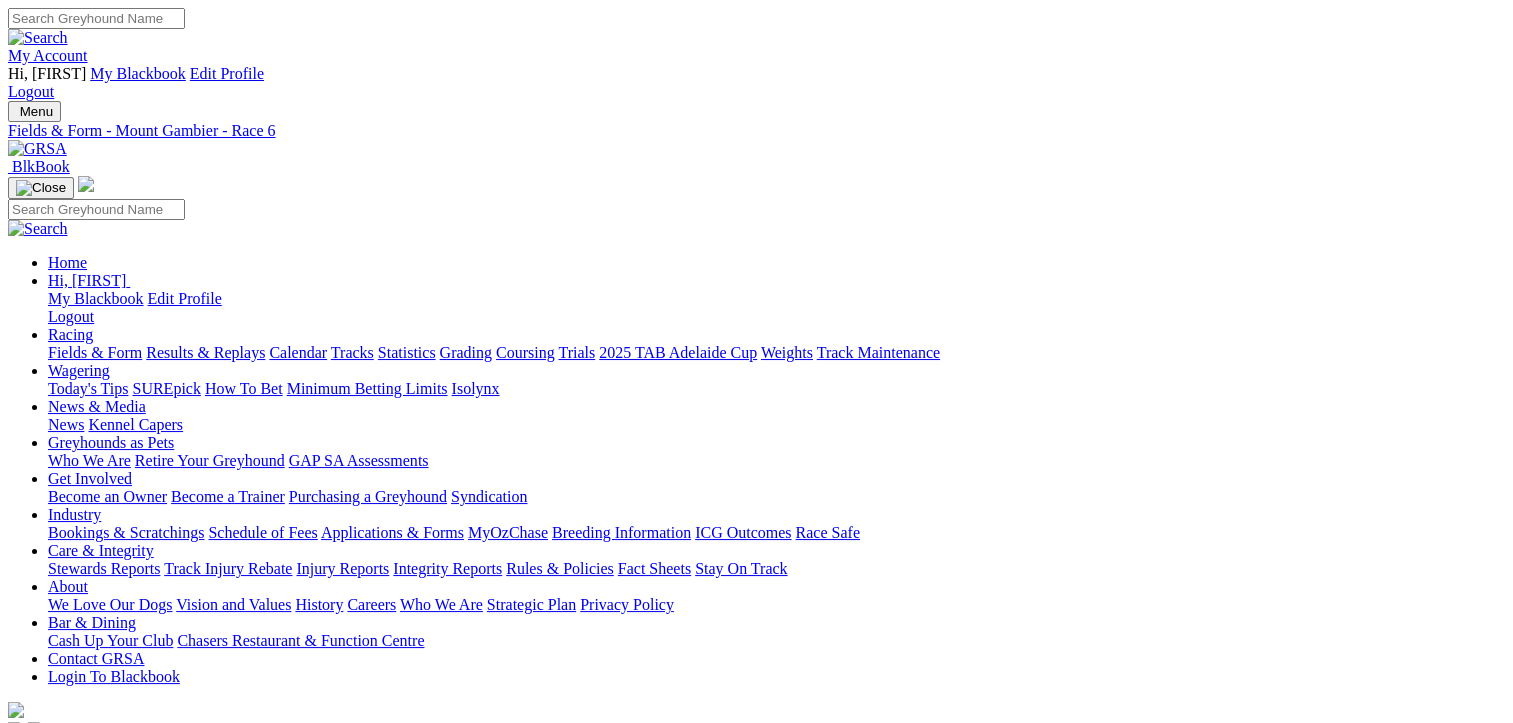 click on "R7" at bounding box center [17, 916] 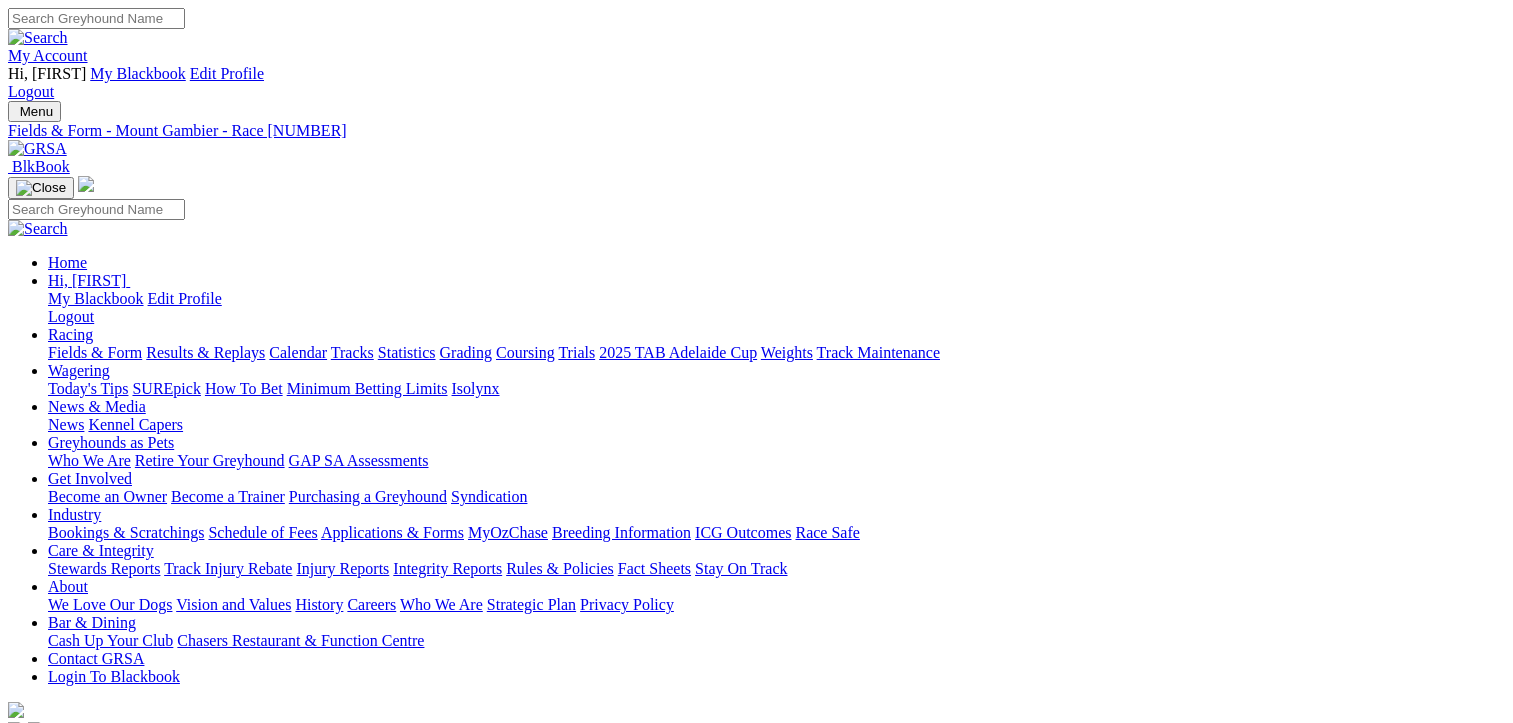 scroll, scrollTop: 0, scrollLeft: 0, axis: both 